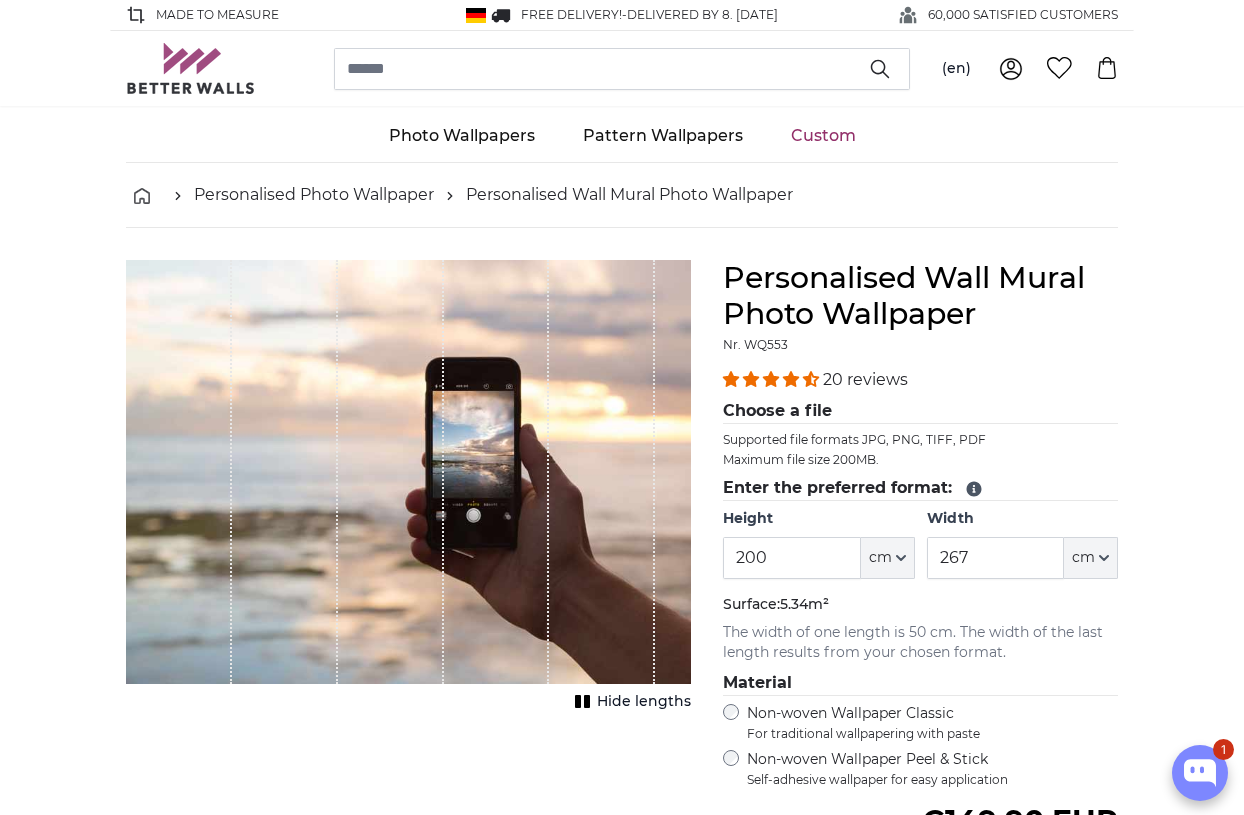 scroll, scrollTop: 0, scrollLeft: 0, axis: both 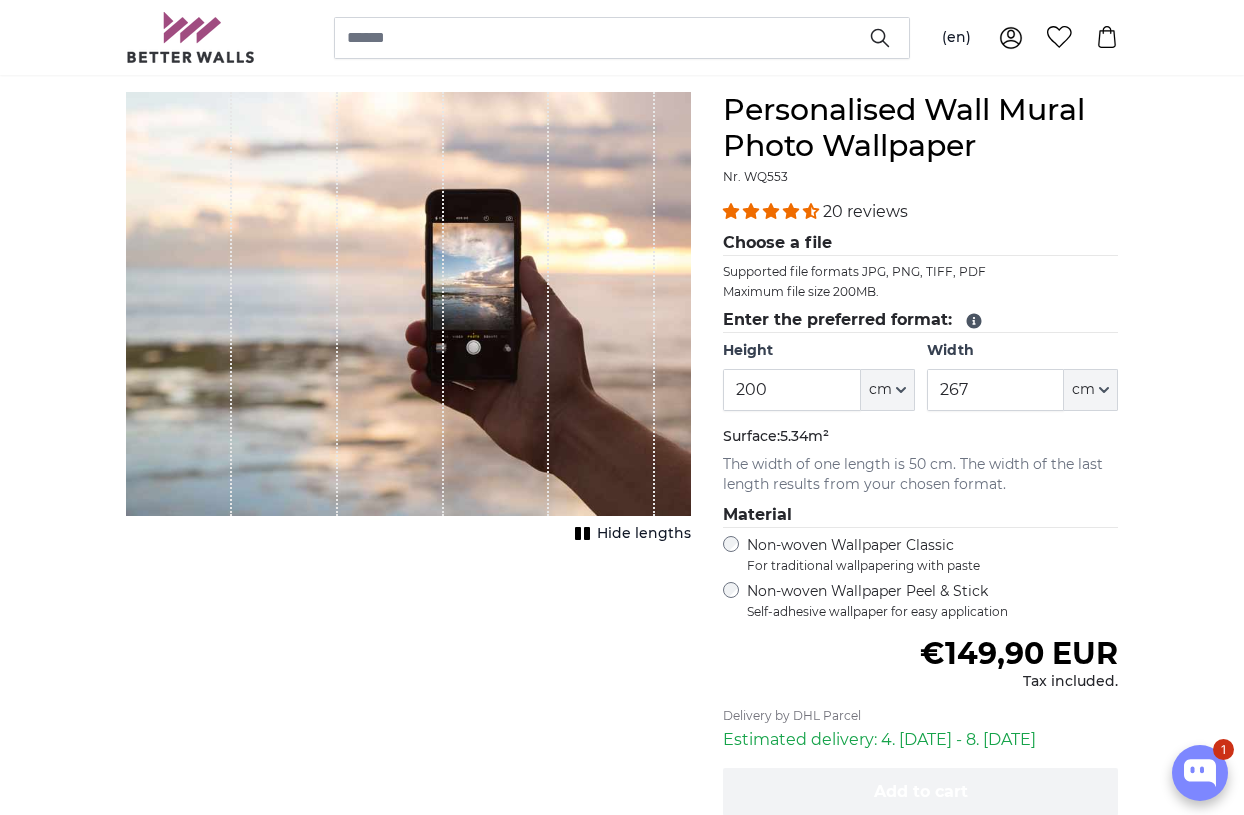 click 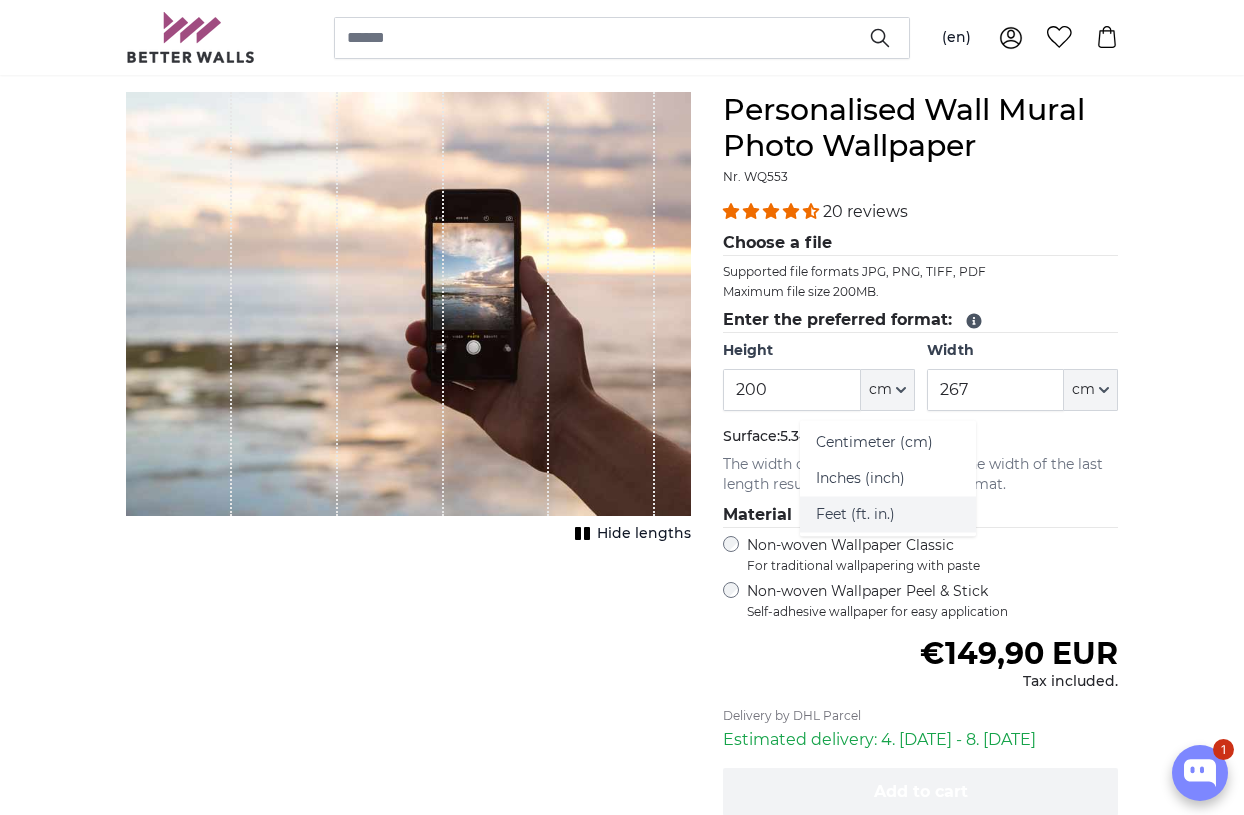 click on "Feet (ft. in.)" 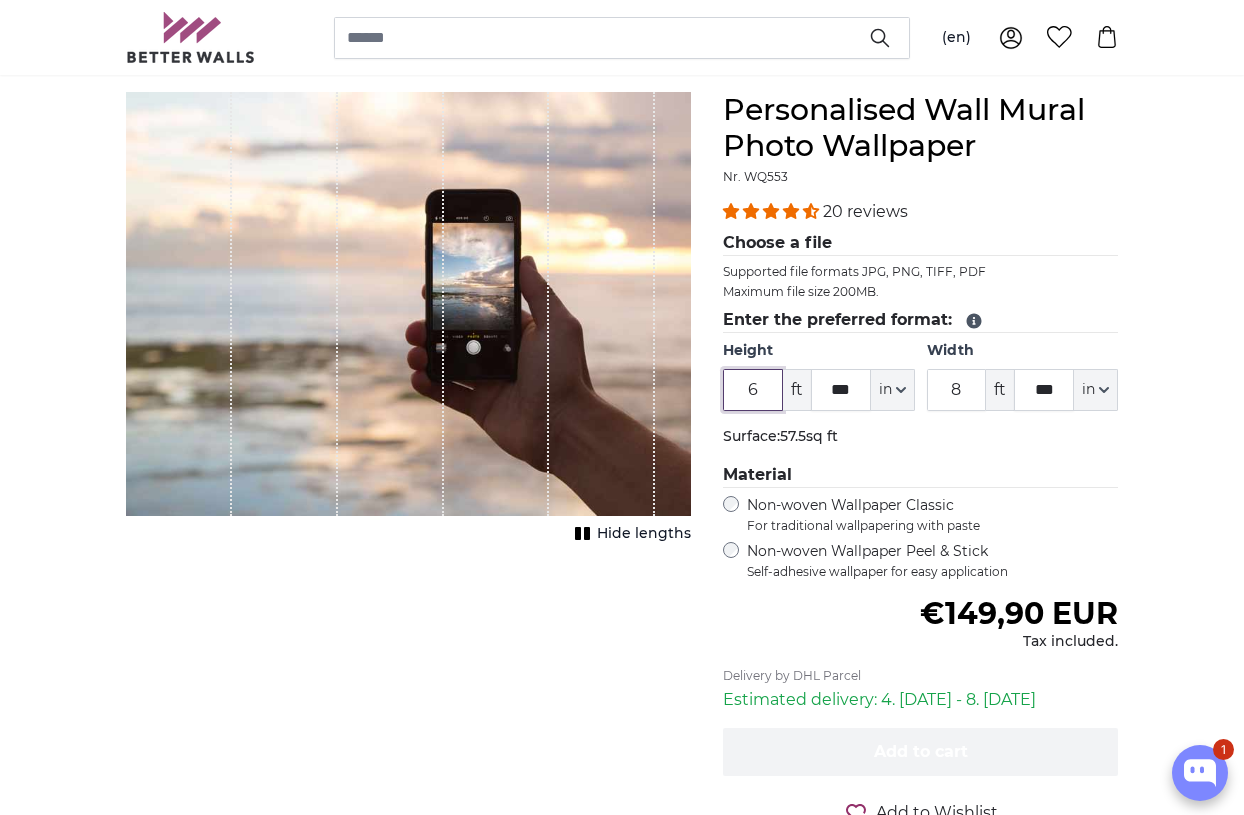 click on "6" at bounding box center [753, 390] 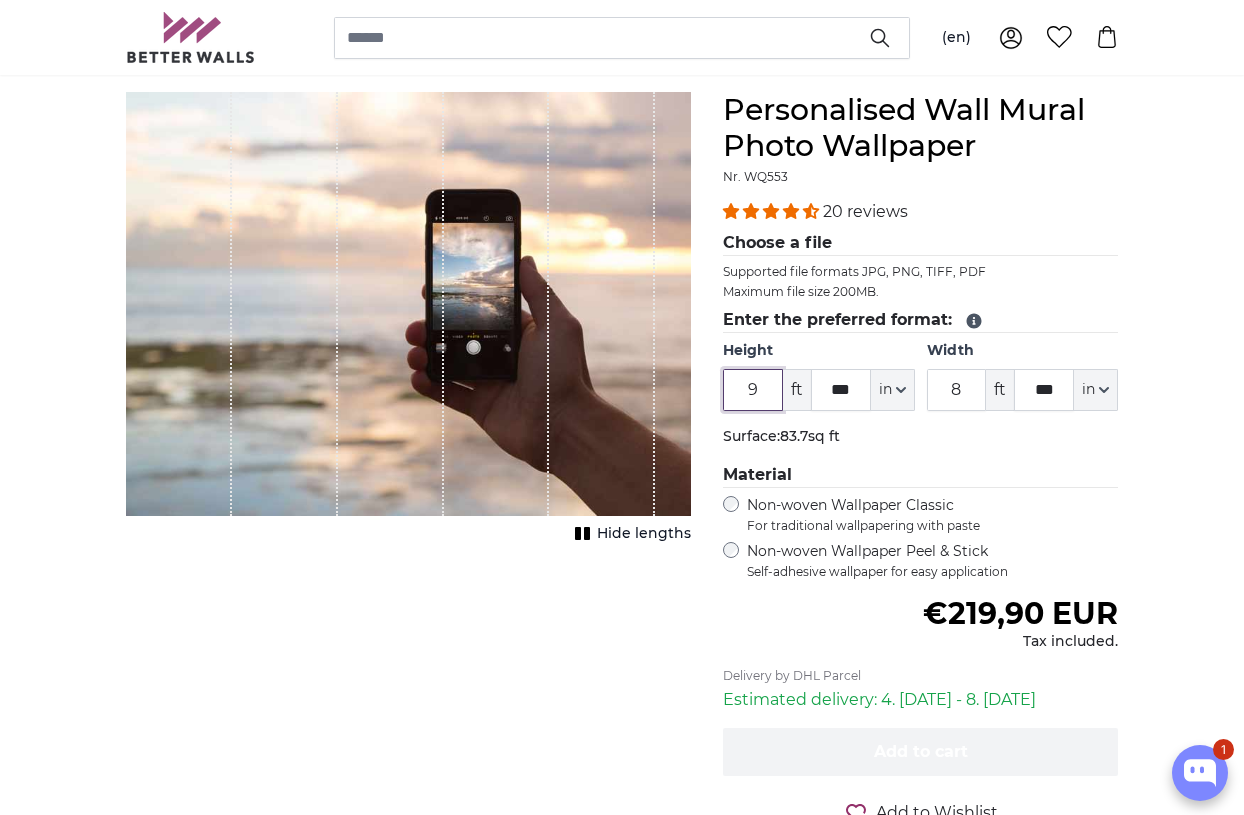 type on "9" 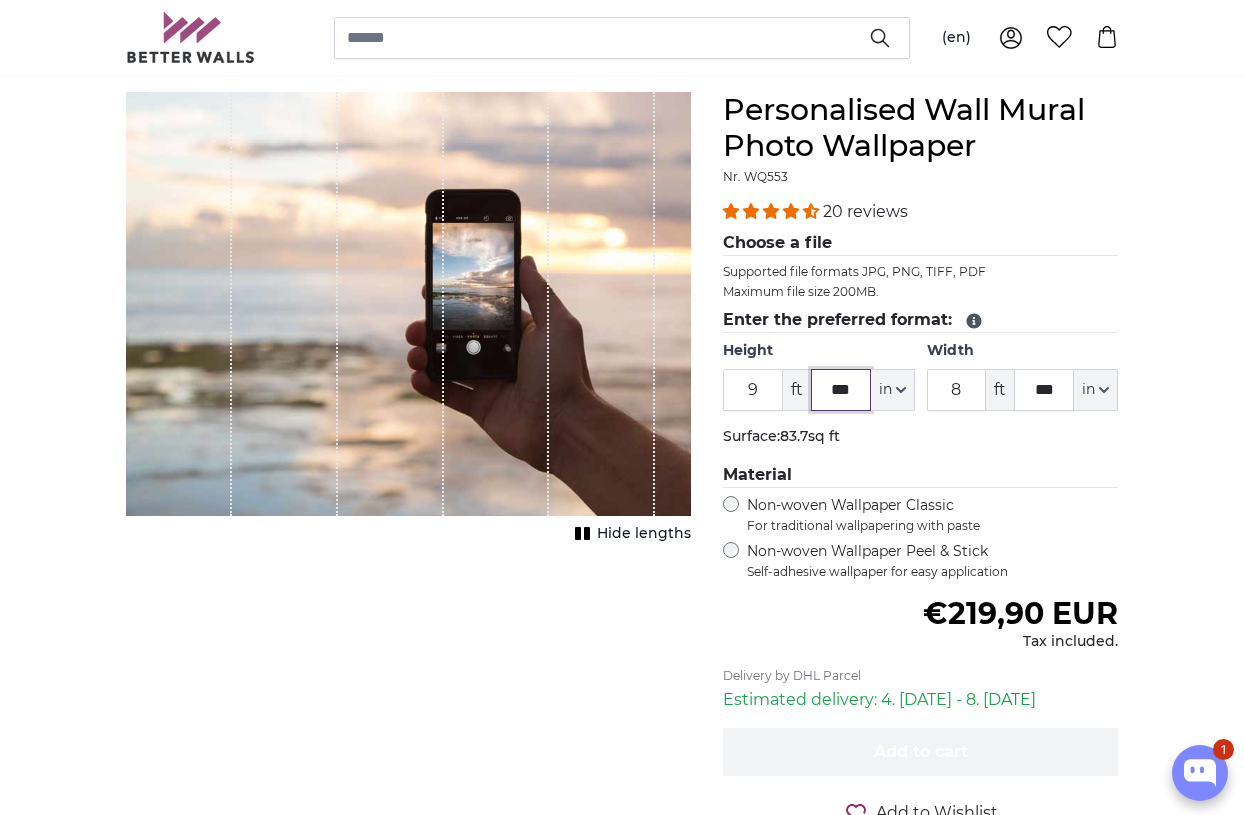 click on "***" 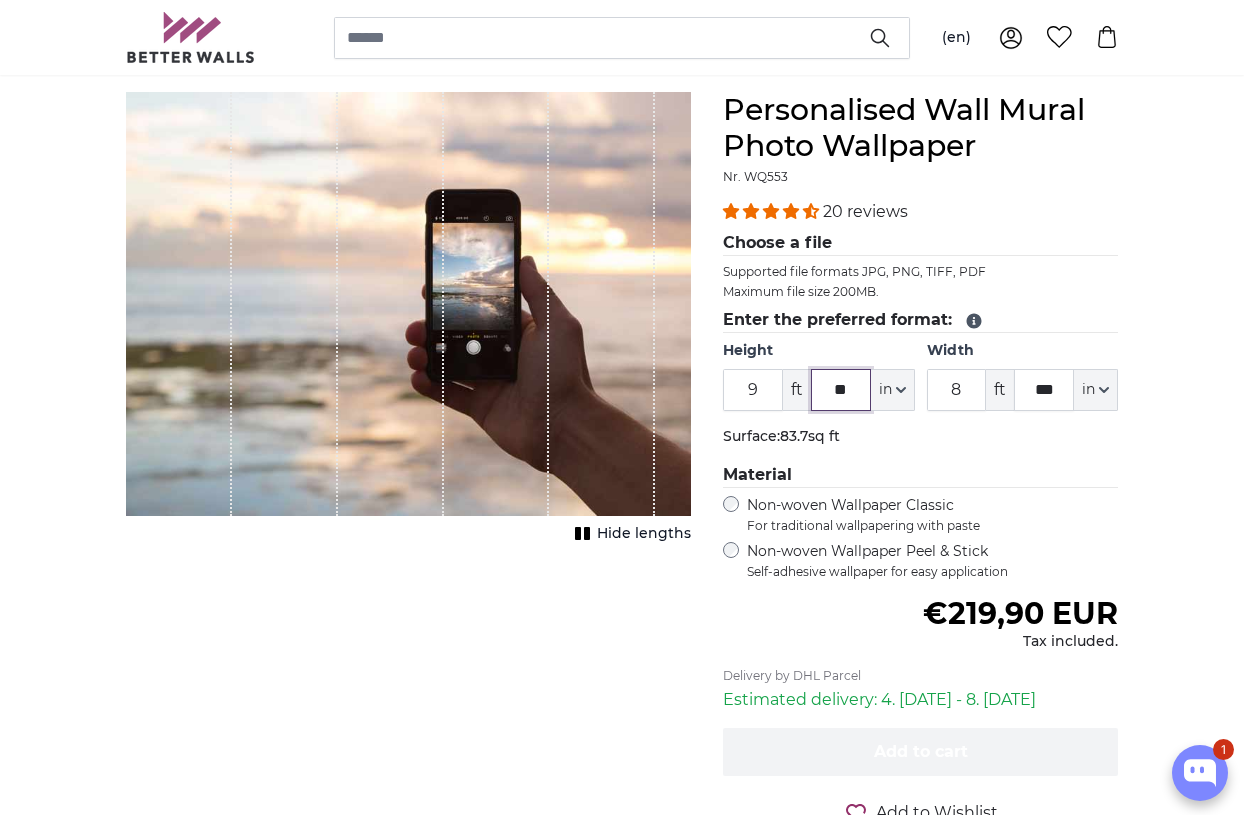 type on "*" 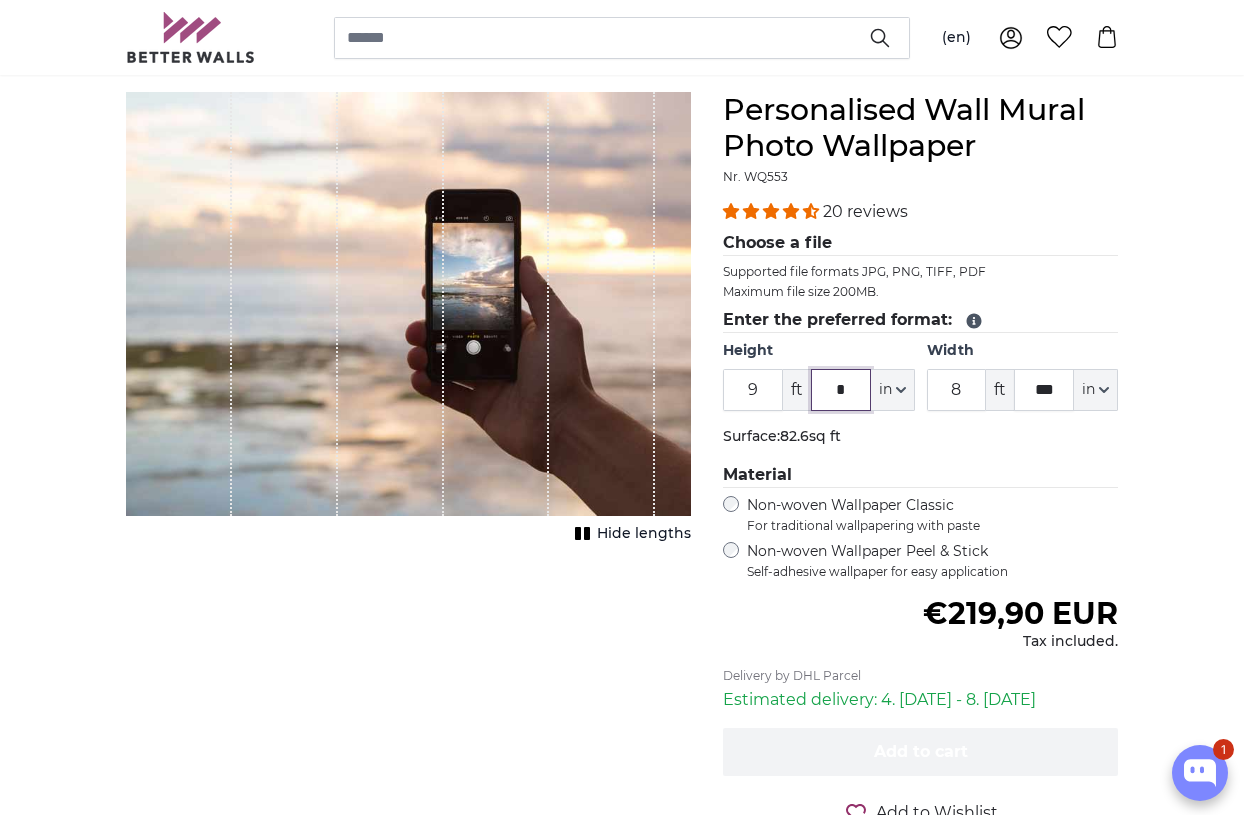 type on "*" 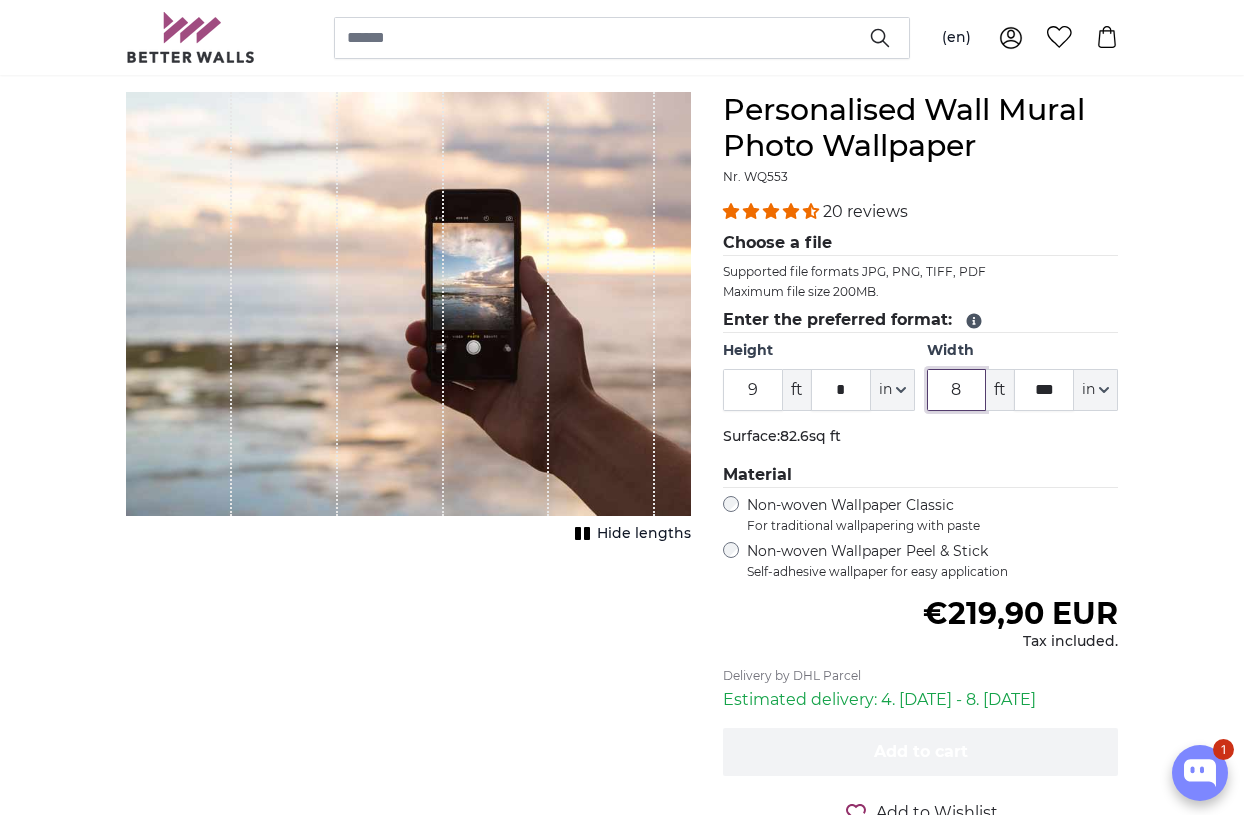 click on "8" at bounding box center [957, 390] 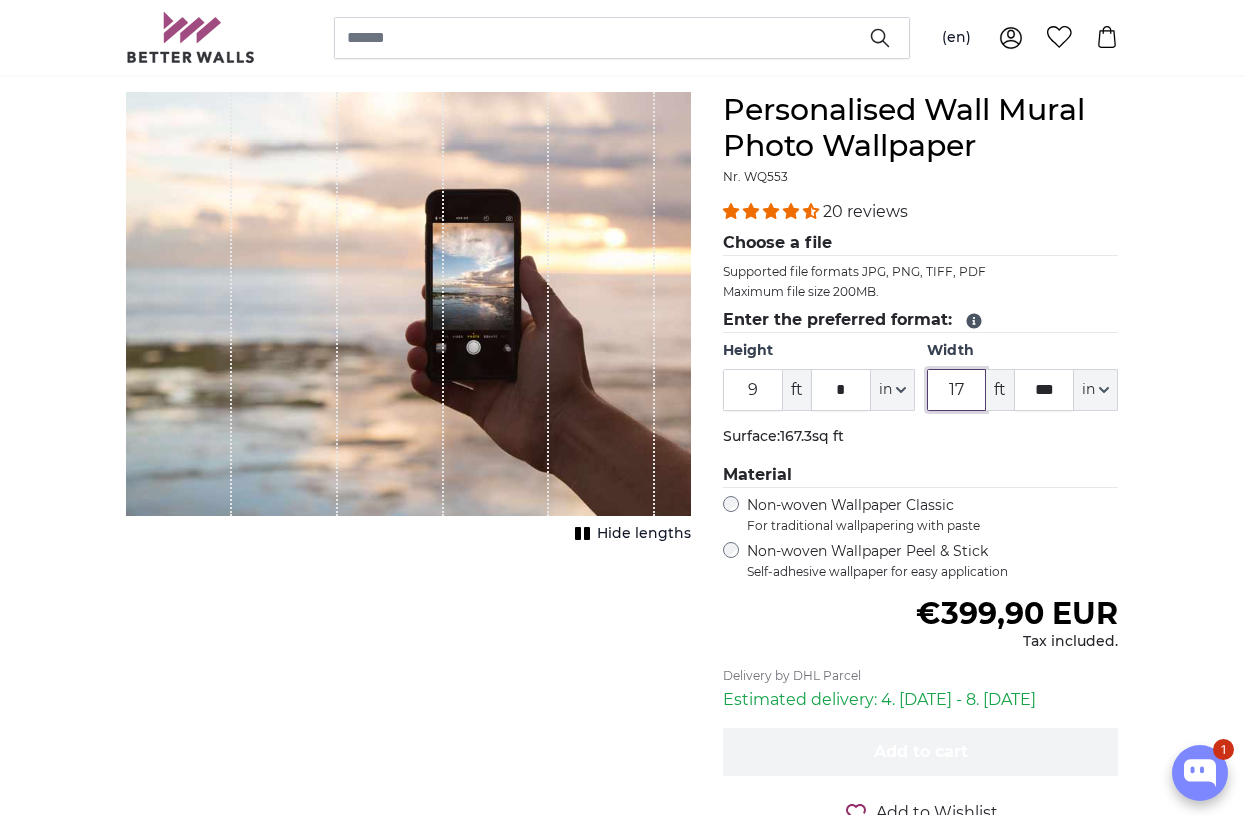 type on "17" 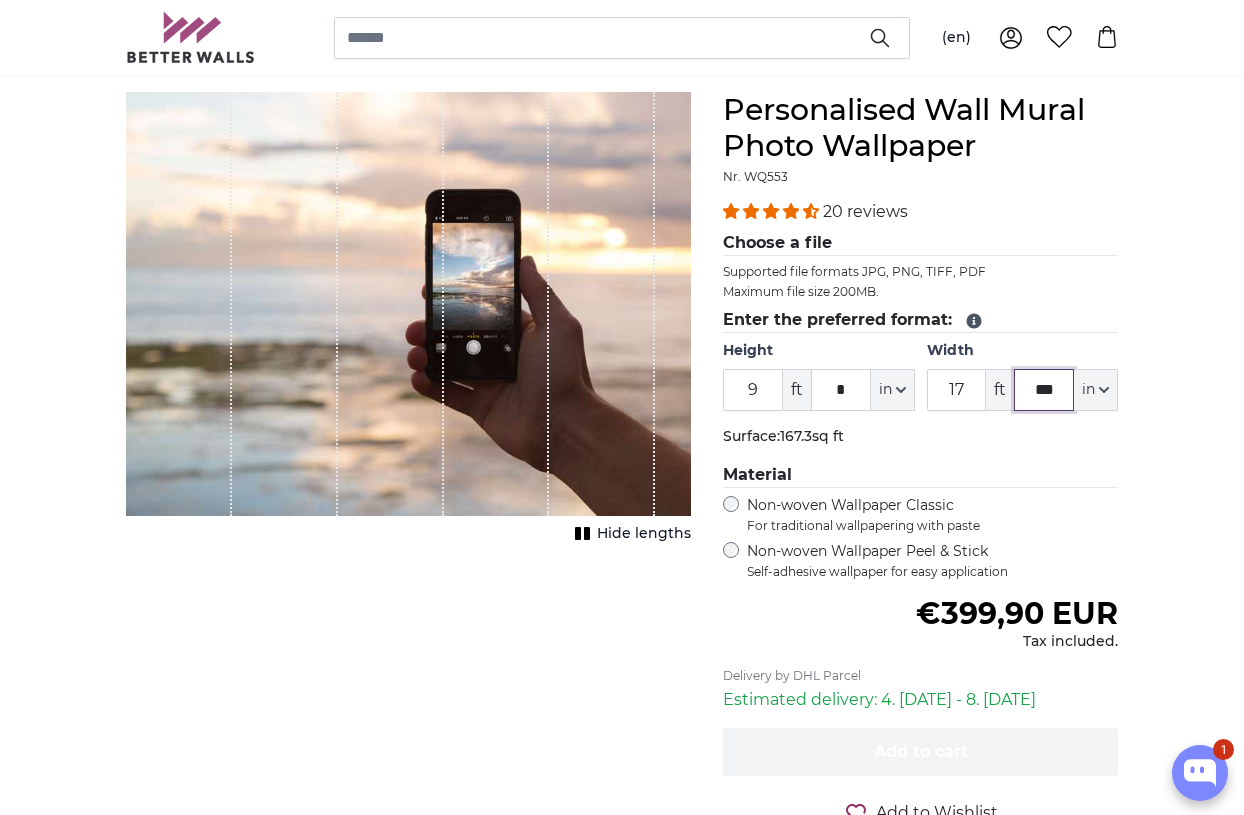 click on "***" 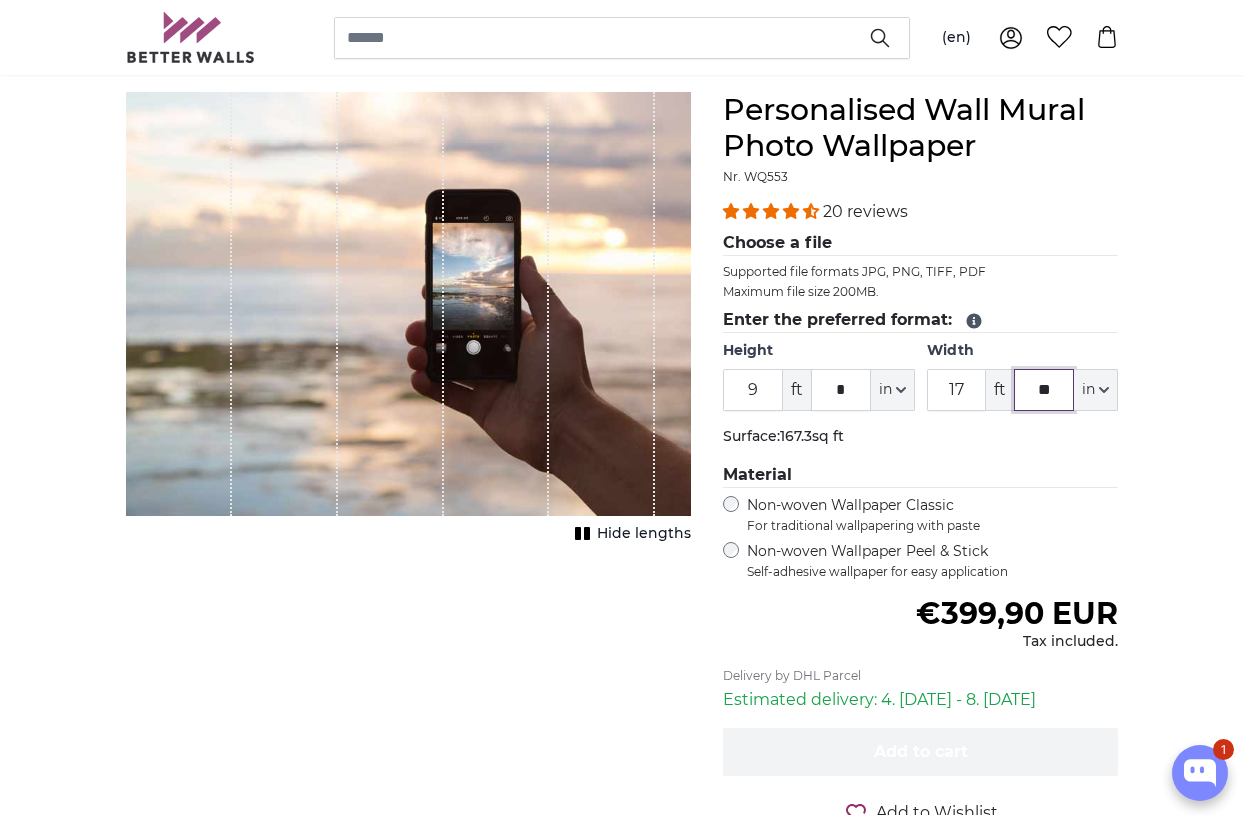 type on "*" 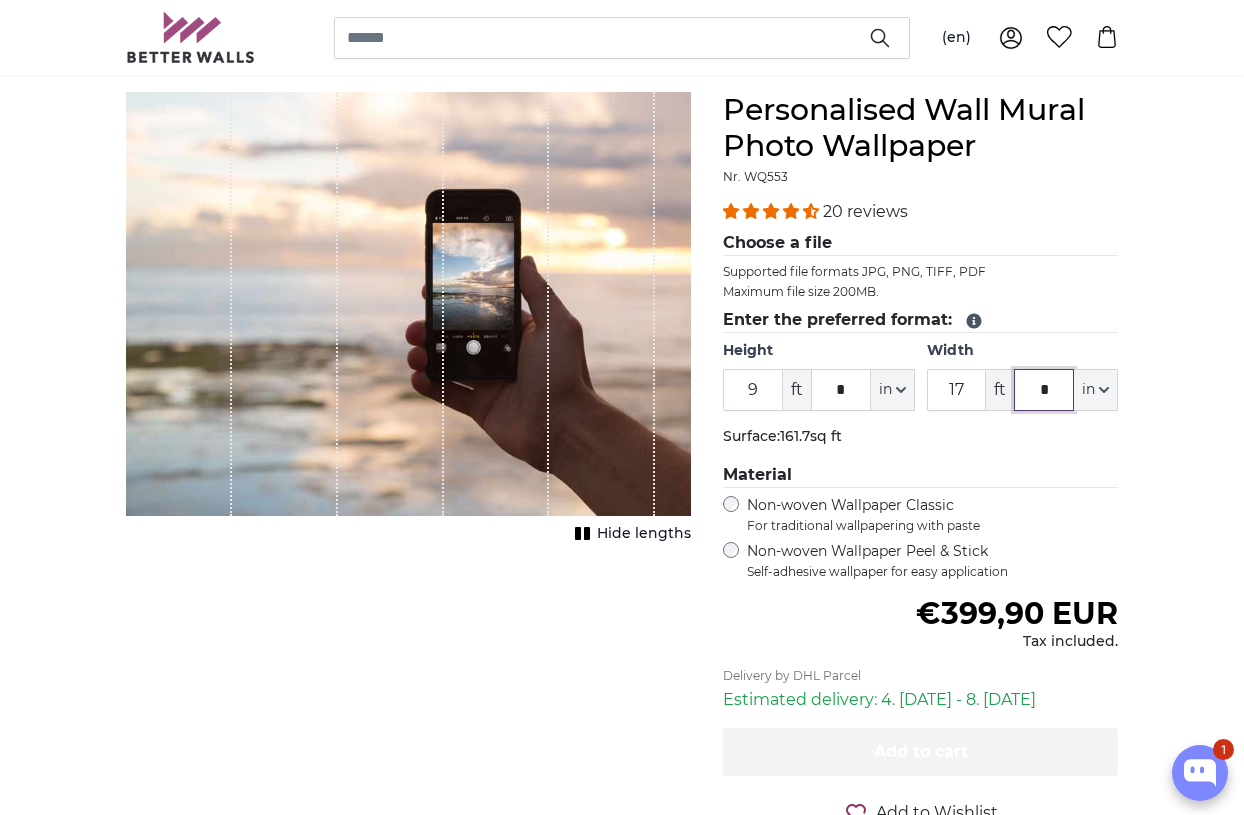 type on "*" 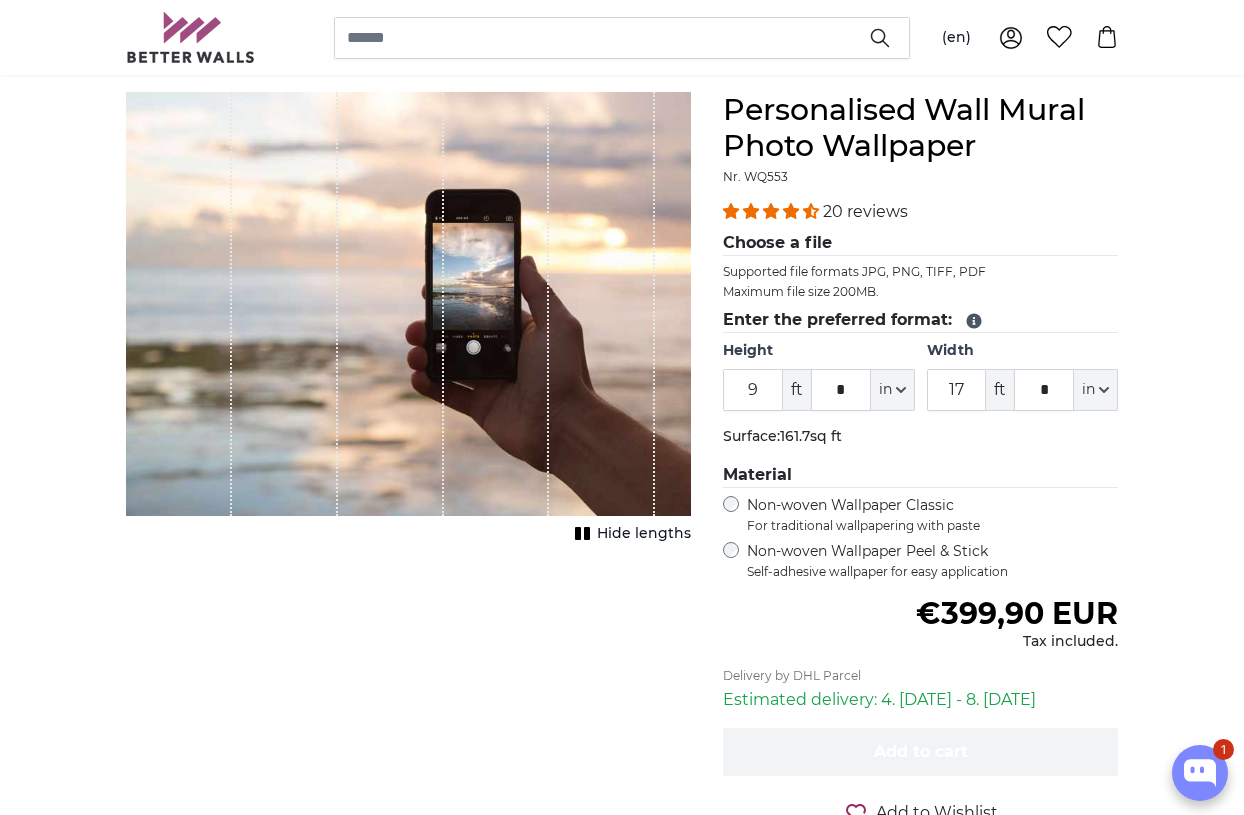 click on "Non-woven Wallpaper Peel & Stick
Self-adhesive wallpaper for easy application" at bounding box center [920, 561] 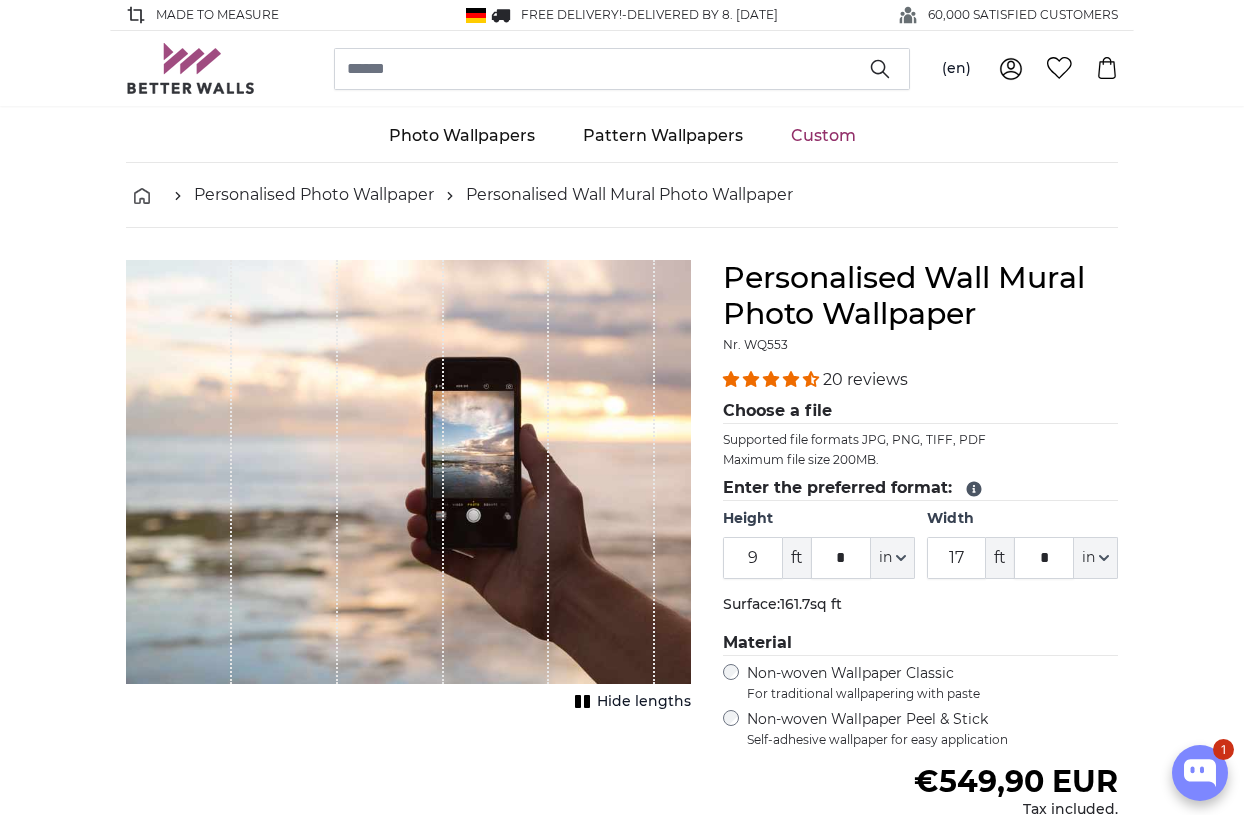 scroll, scrollTop: 0, scrollLeft: 0, axis: both 